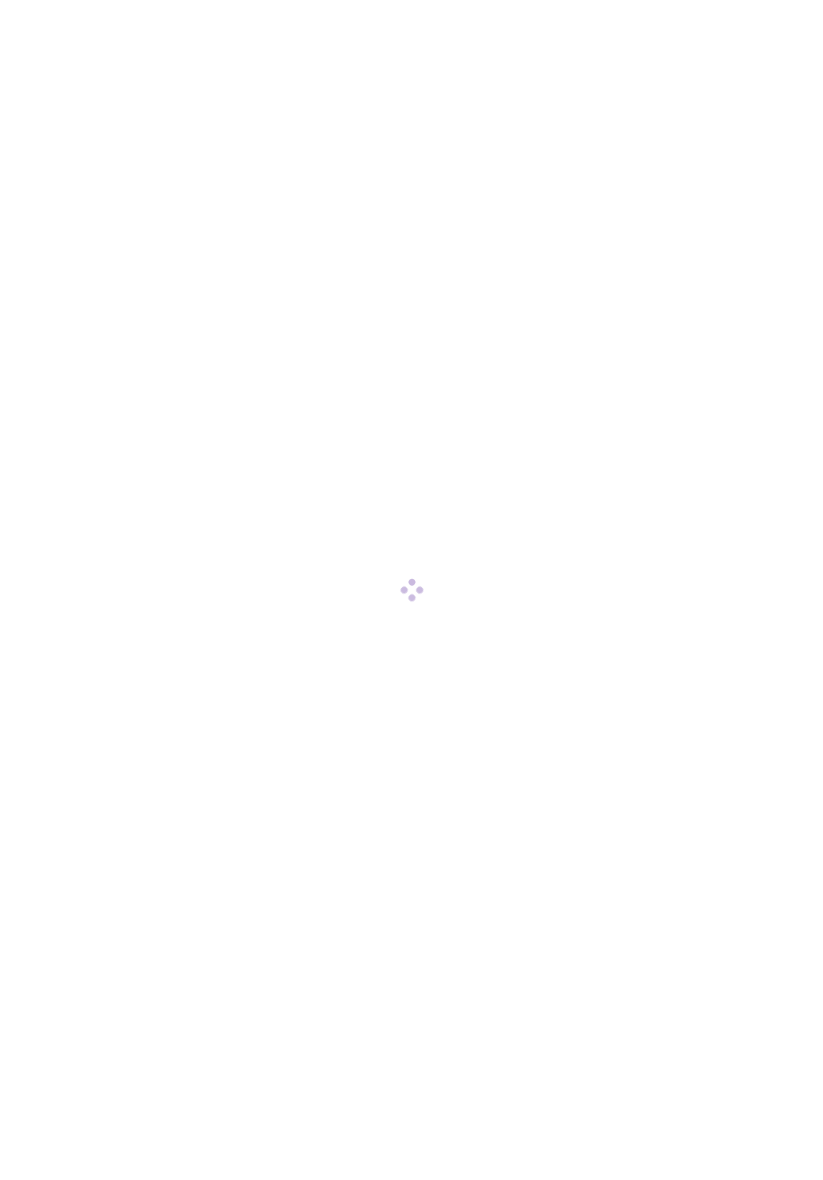 scroll, scrollTop: 0, scrollLeft: 0, axis: both 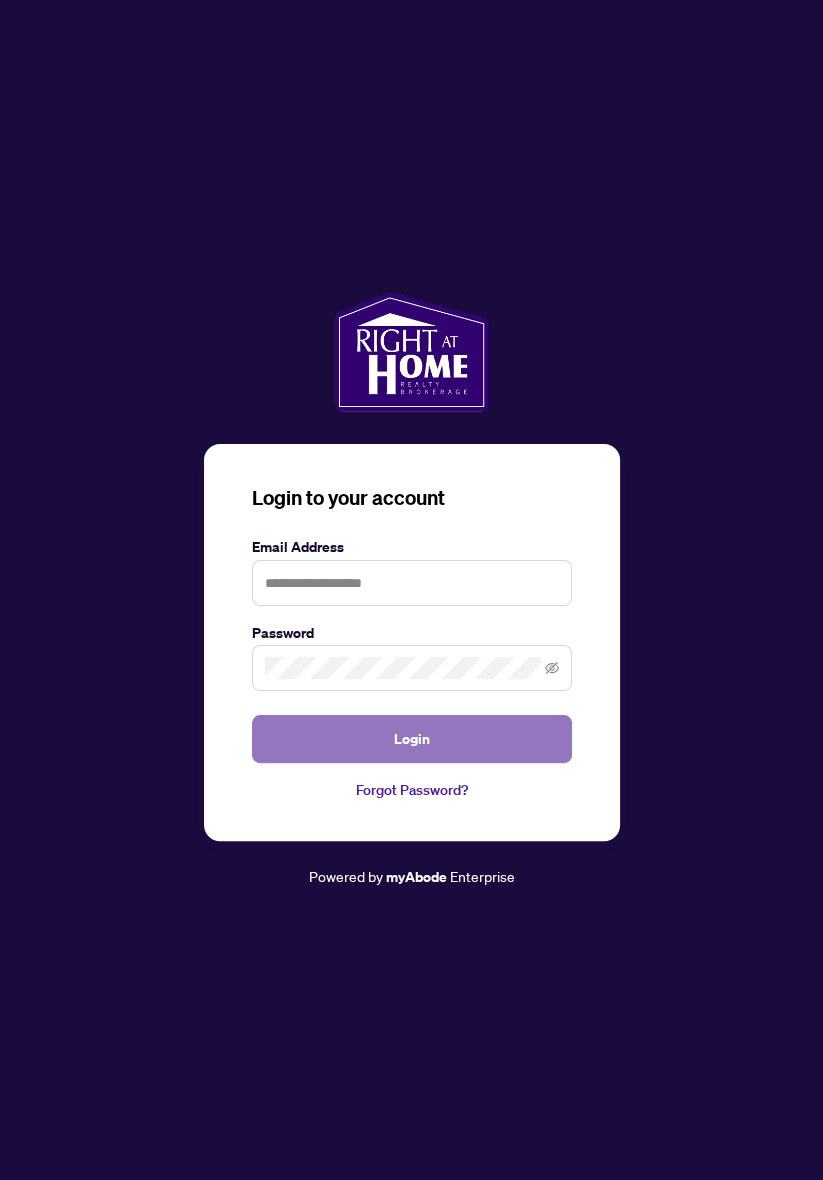 click on "Login" at bounding box center [412, 739] 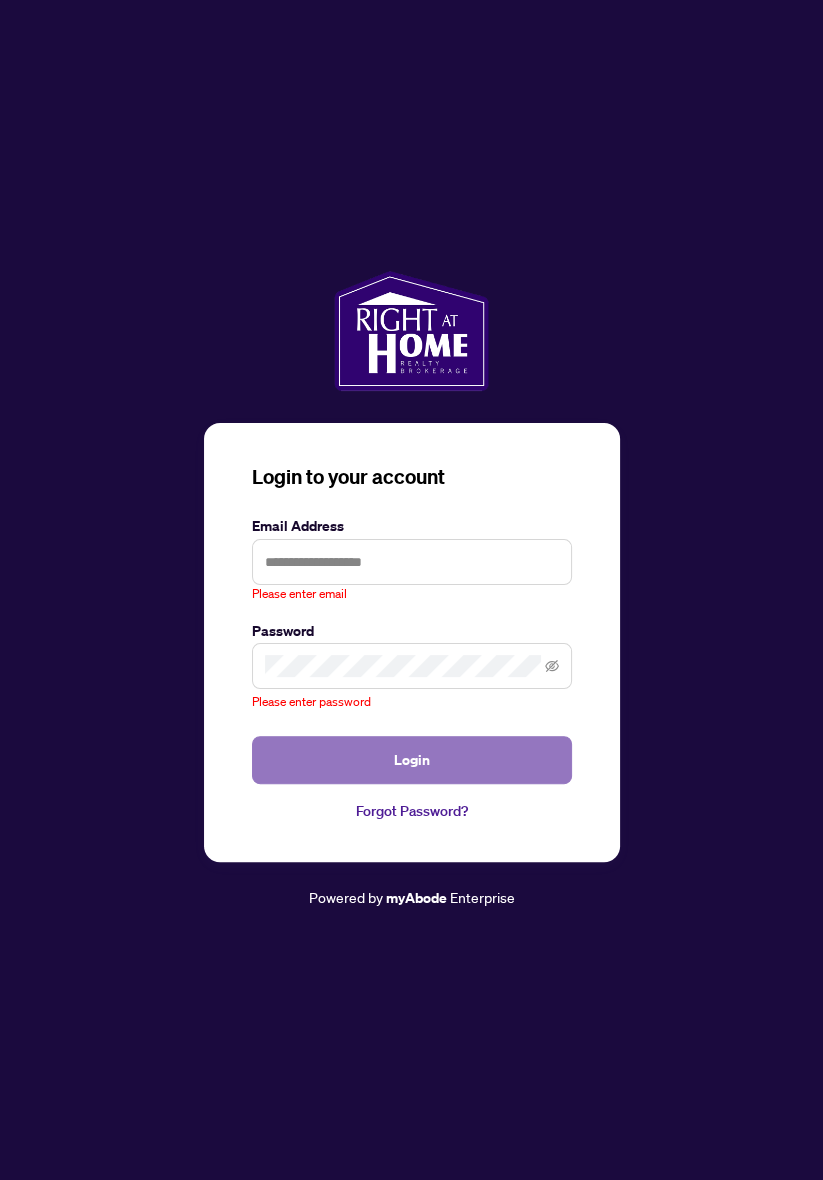 click on "Login" at bounding box center (412, 760) 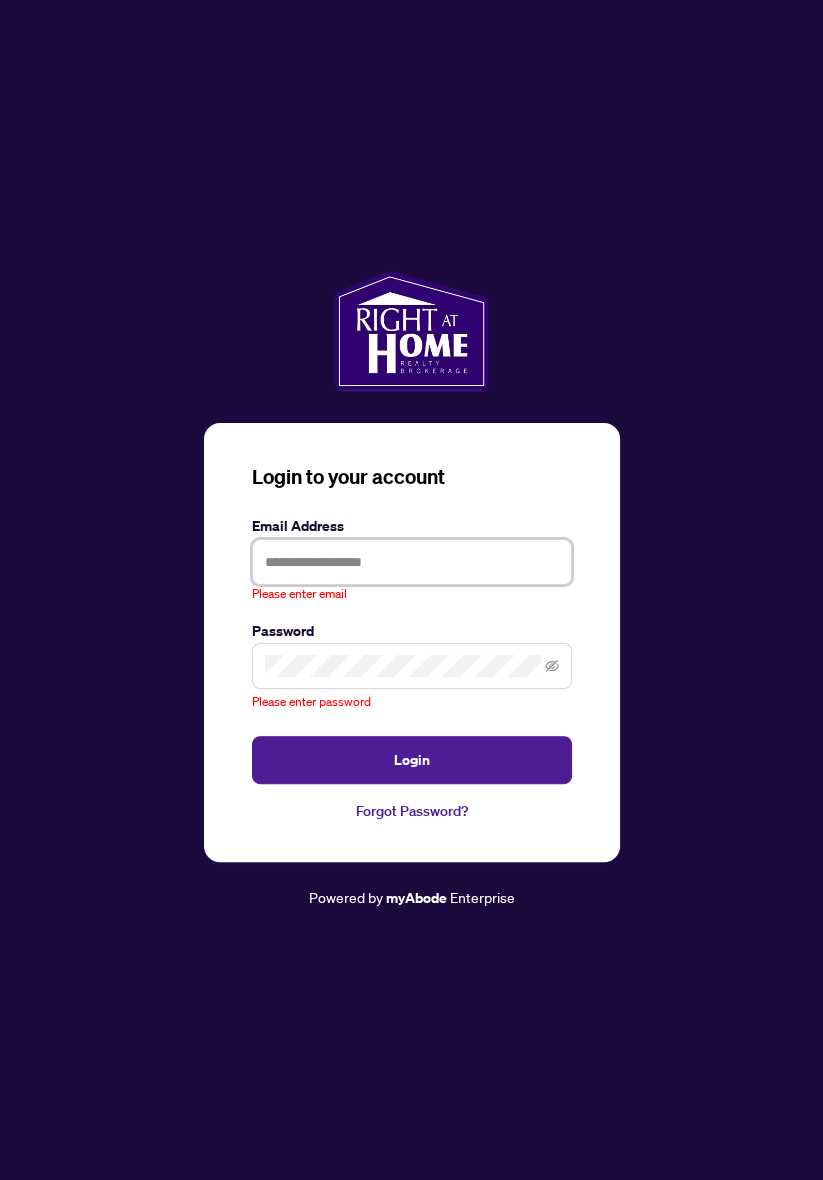 click at bounding box center [412, 562] 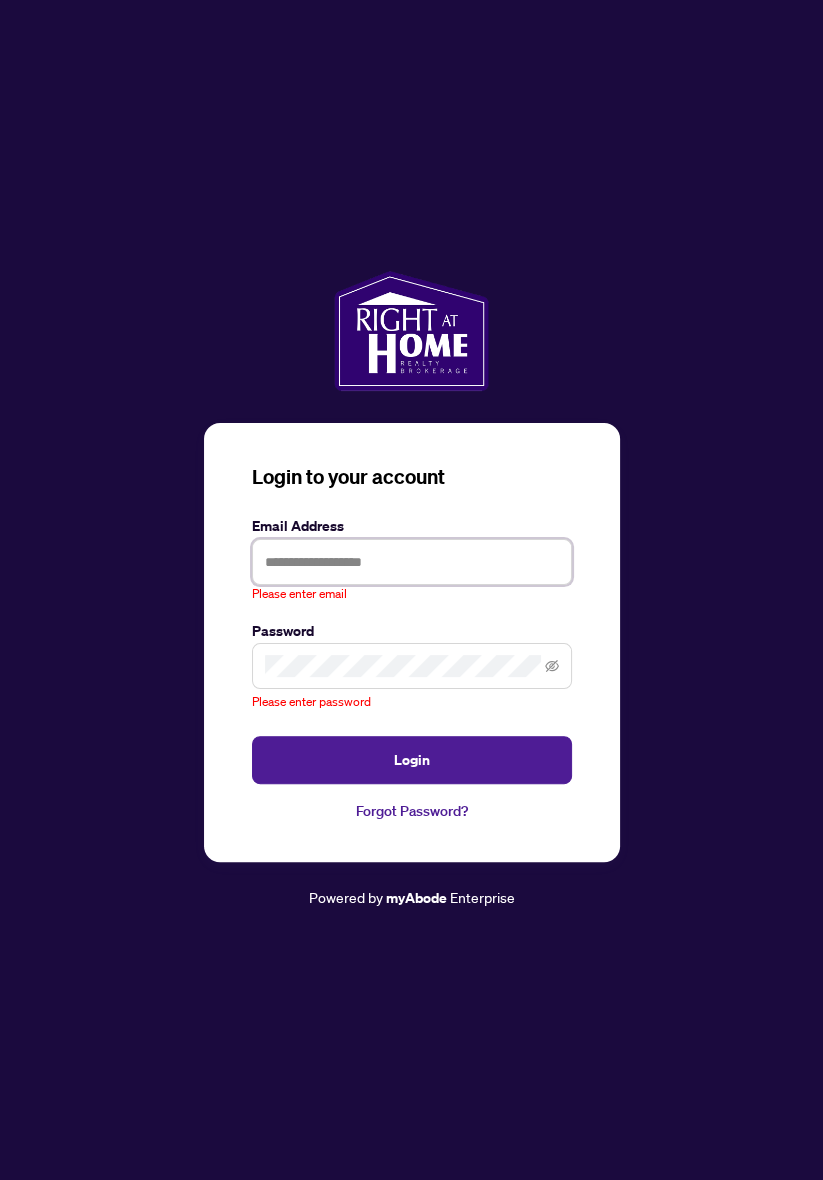 type on "**********" 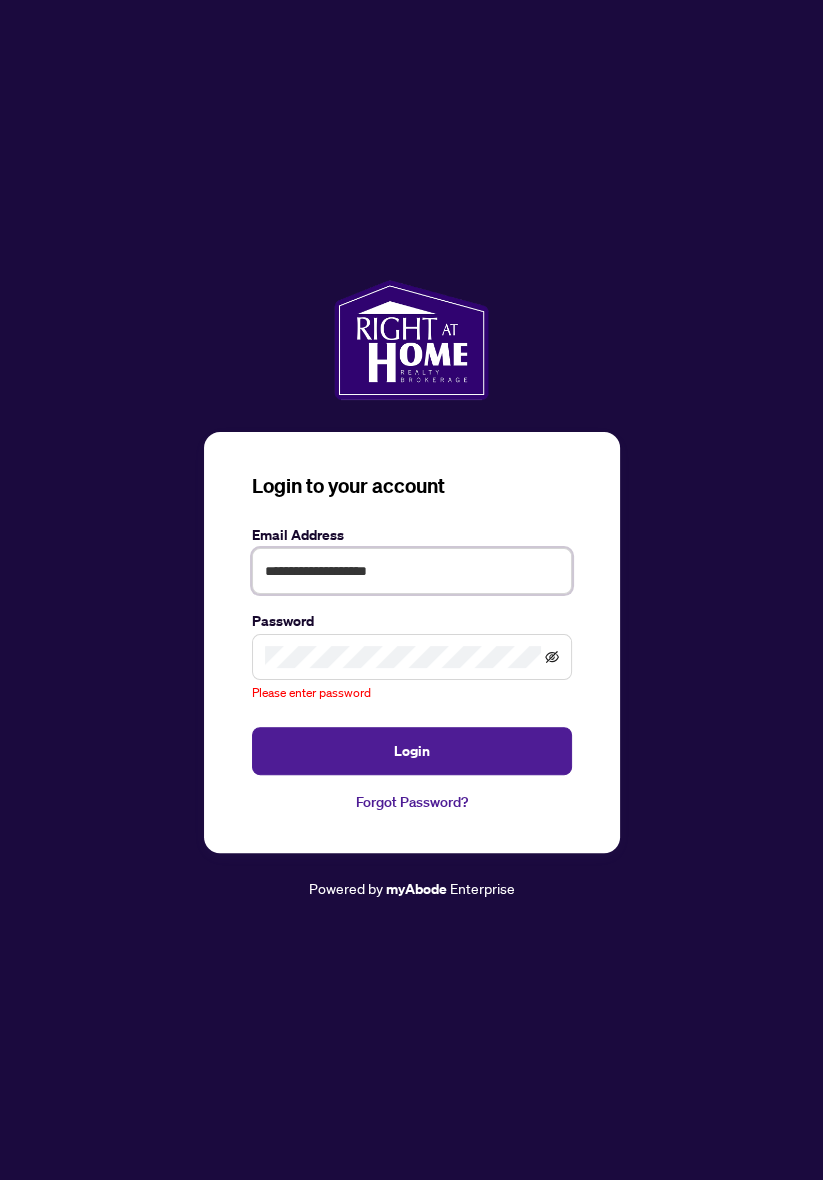 click 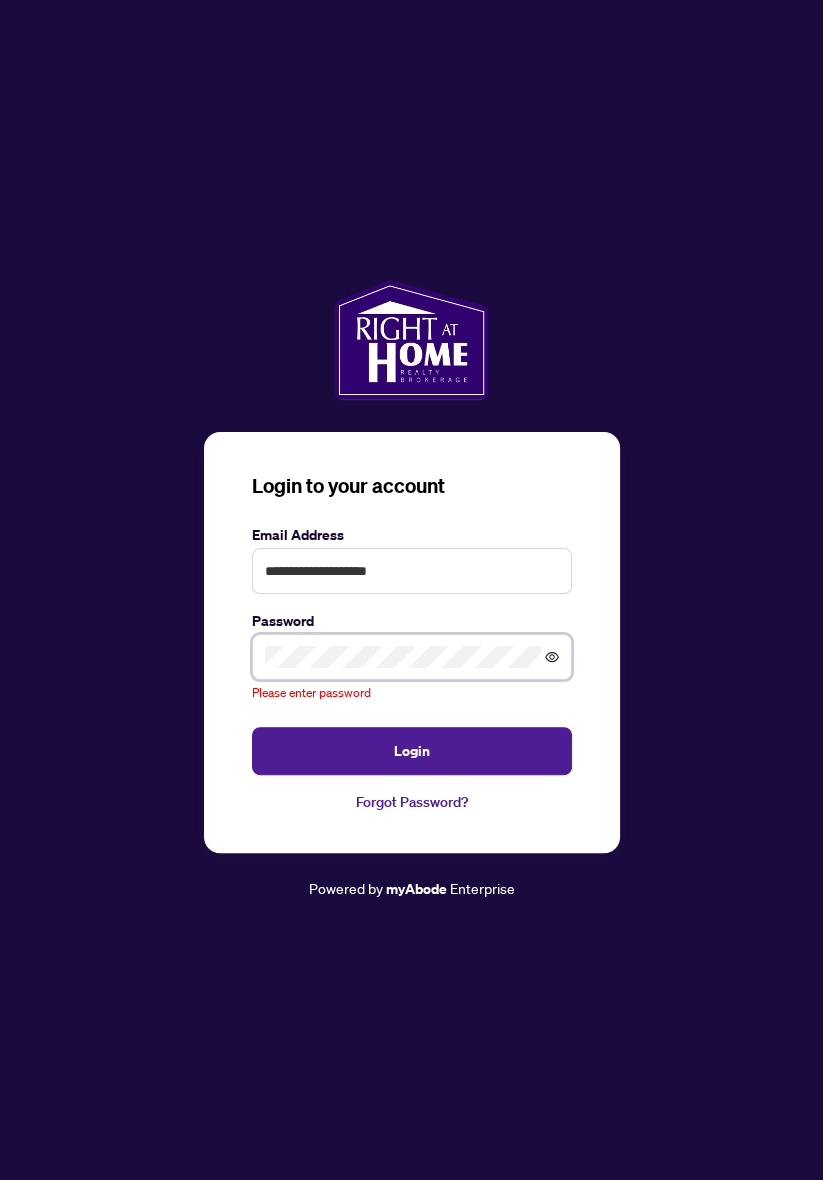 click 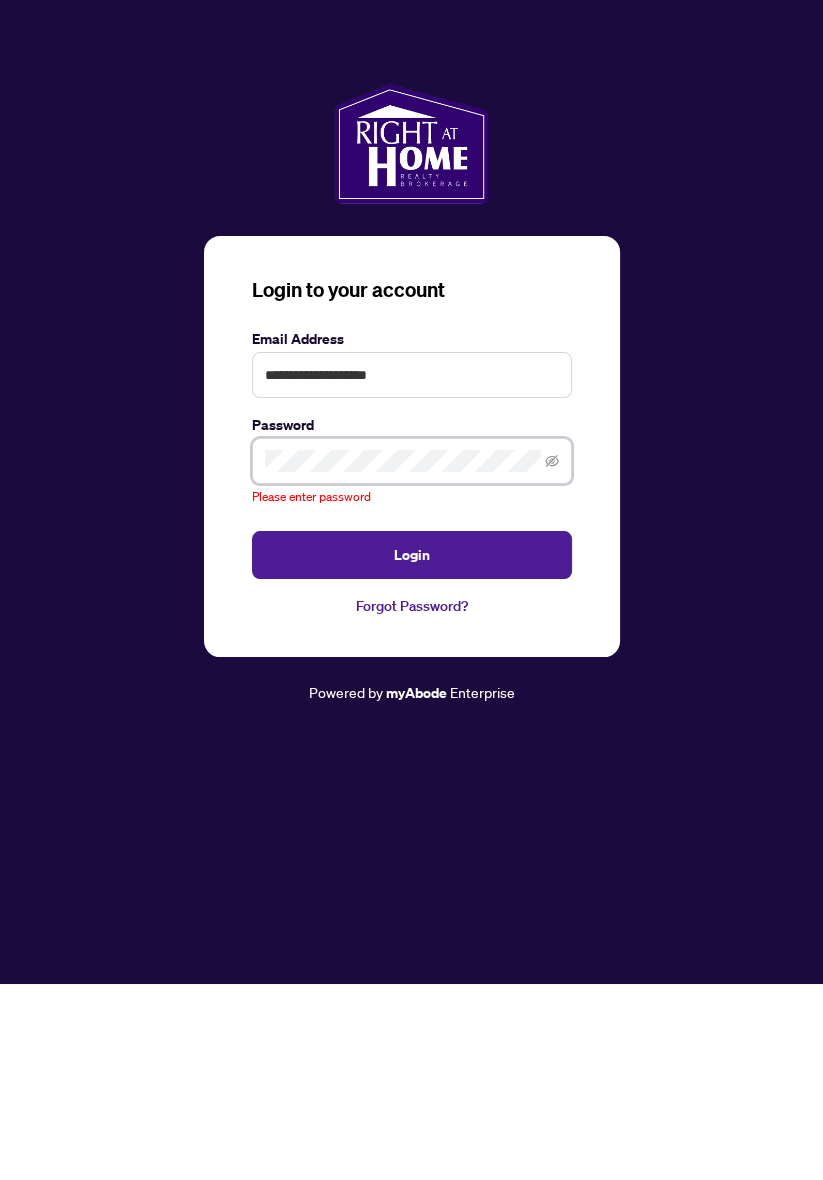 scroll, scrollTop: 10, scrollLeft: 0, axis: vertical 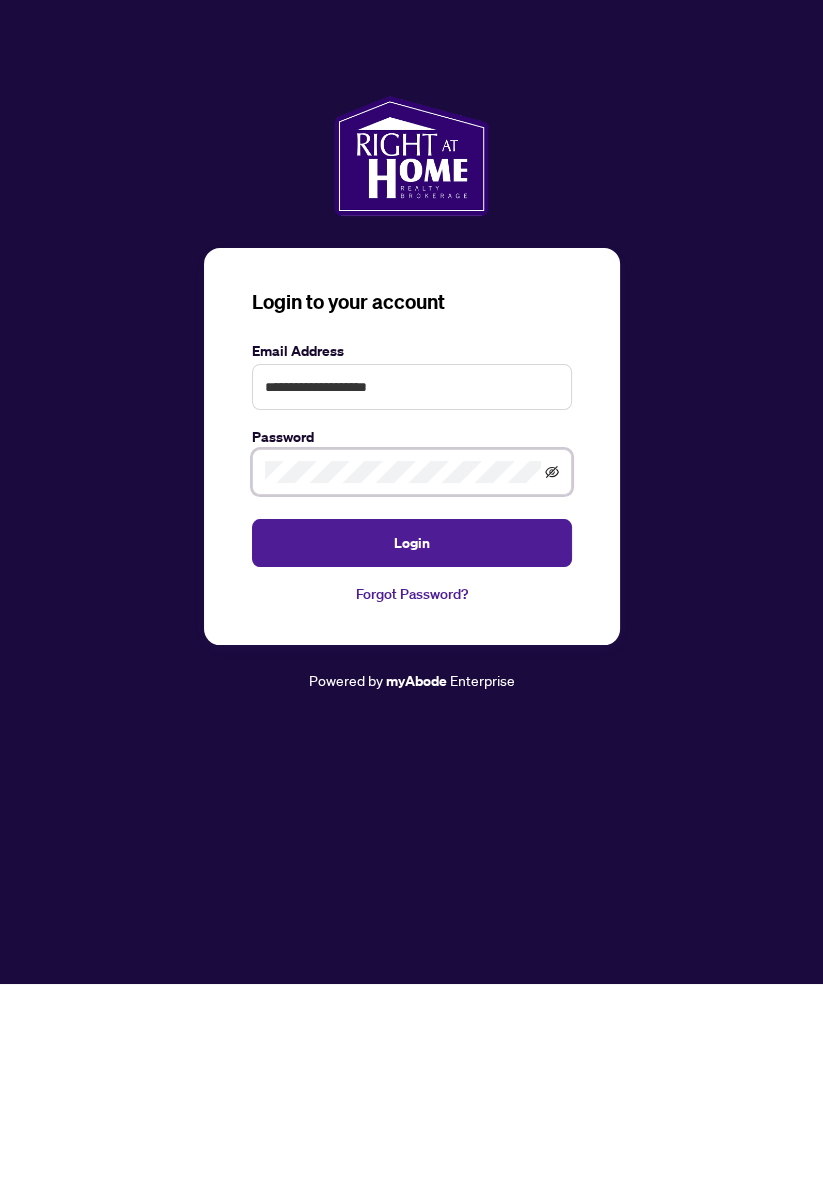 click 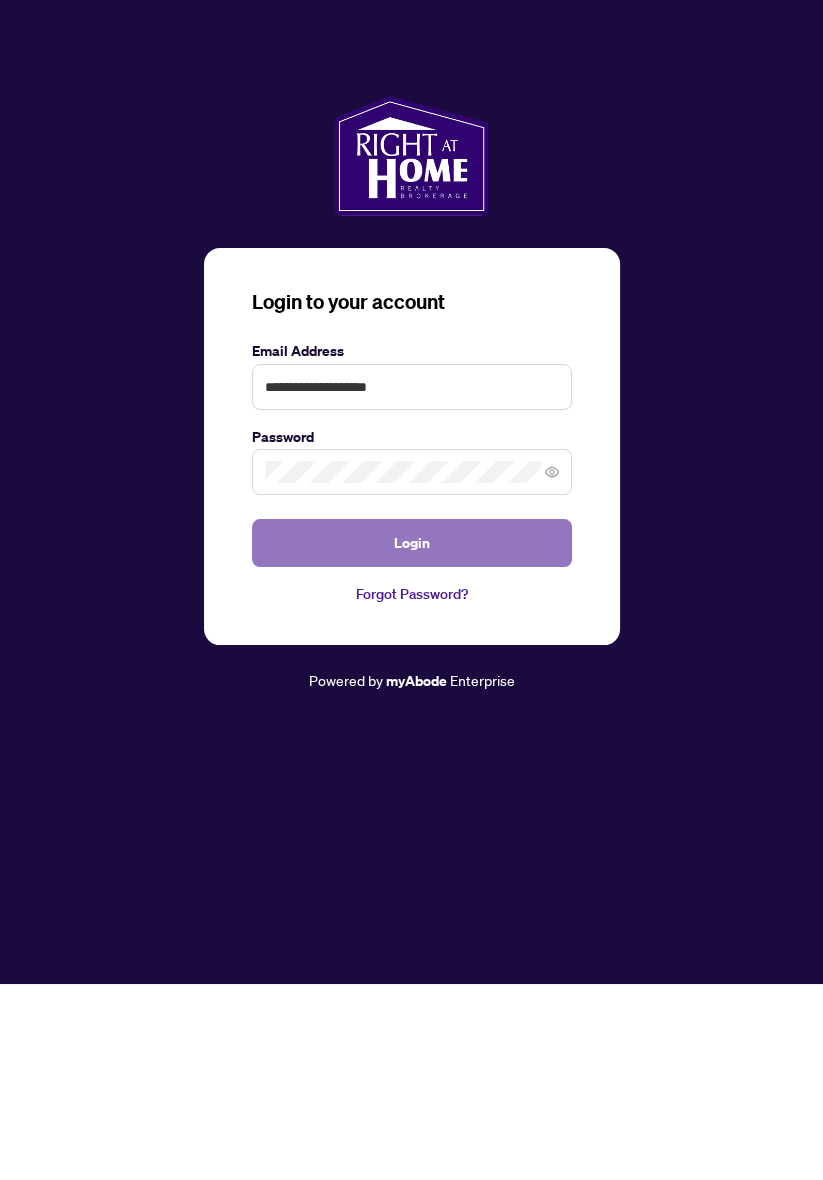 click on "Login" at bounding box center (412, 739) 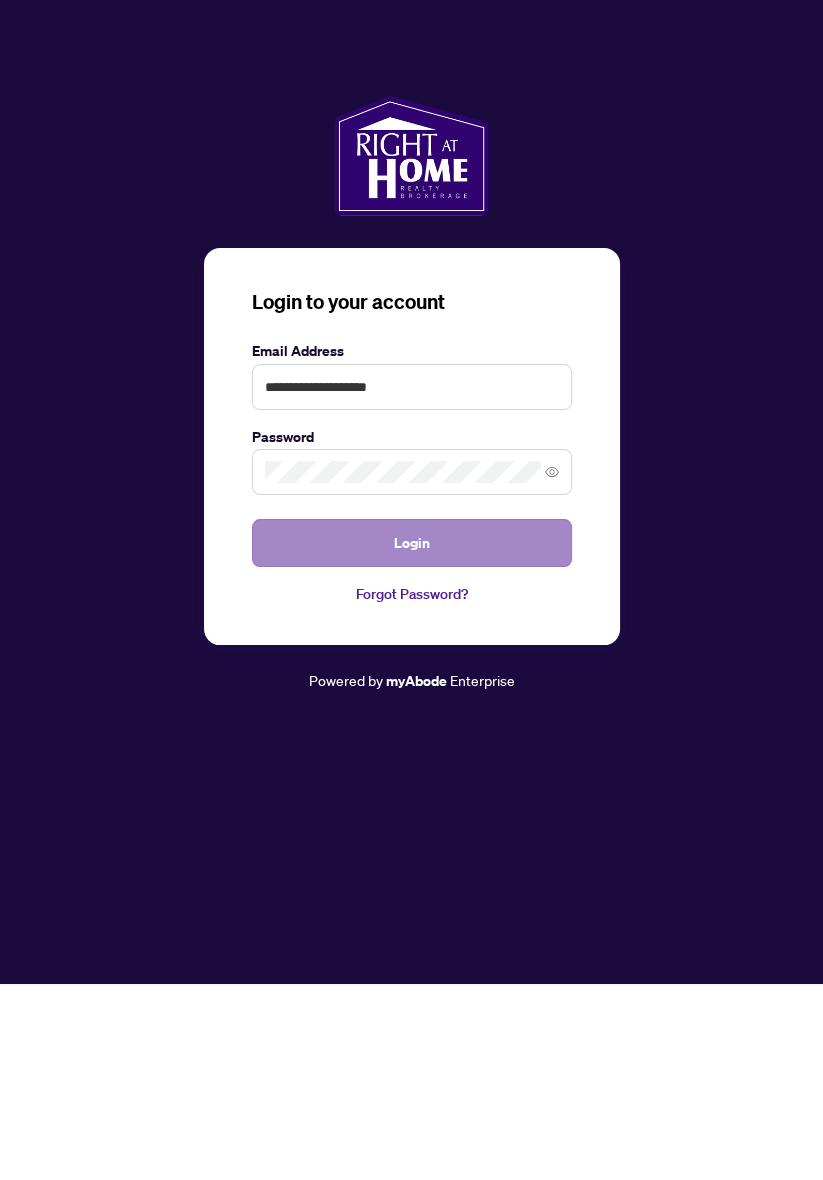 scroll, scrollTop: 10, scrollLeft: 0, axis: vertical 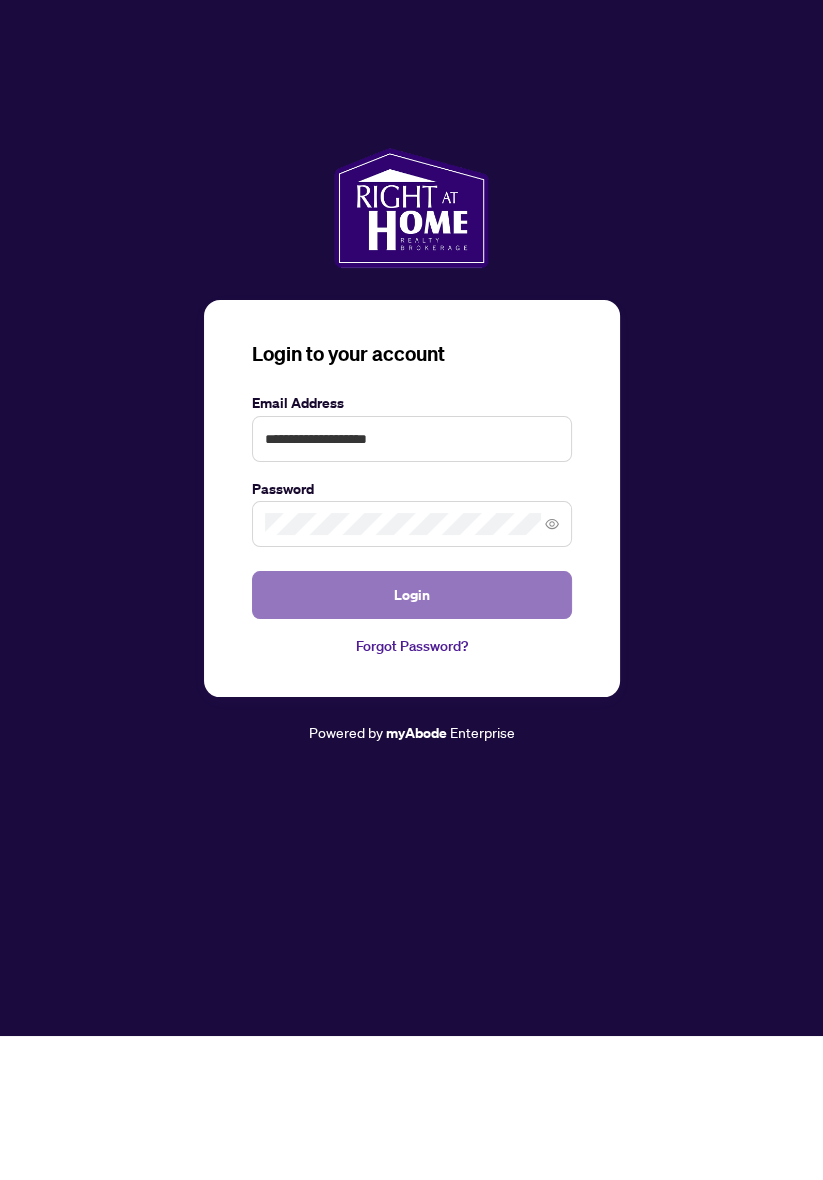 click on "Login" at bounding box center [412, 739] 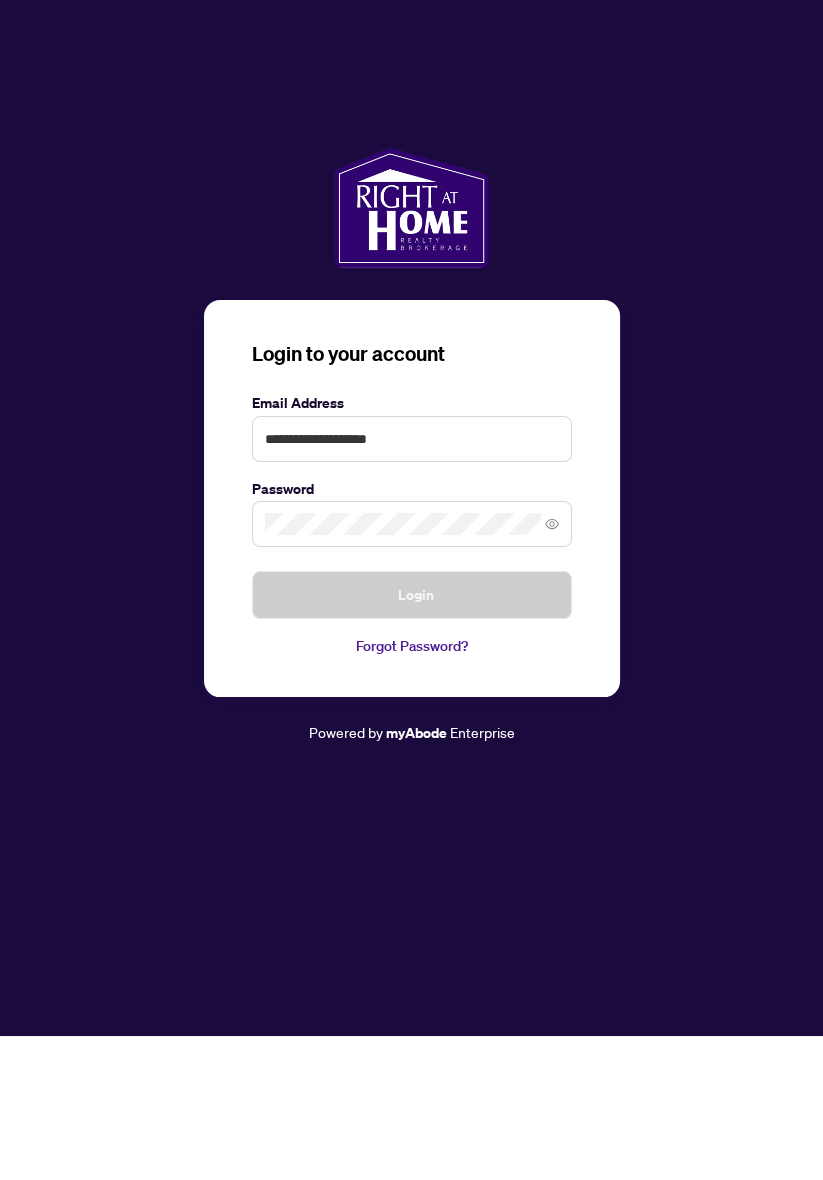 scroll, scrollTop: 10, scrollLeft: 0, axis: vertical 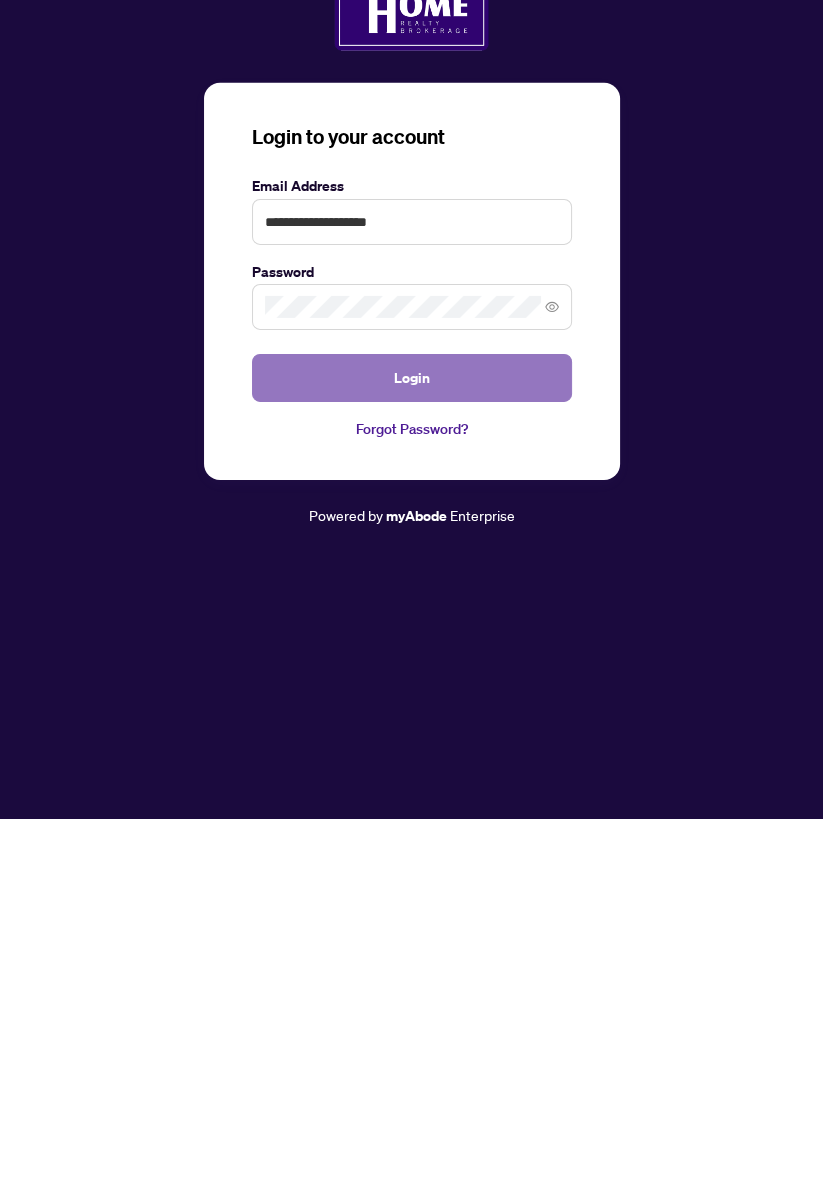 click on "Login" at bounding box center [412, 739] 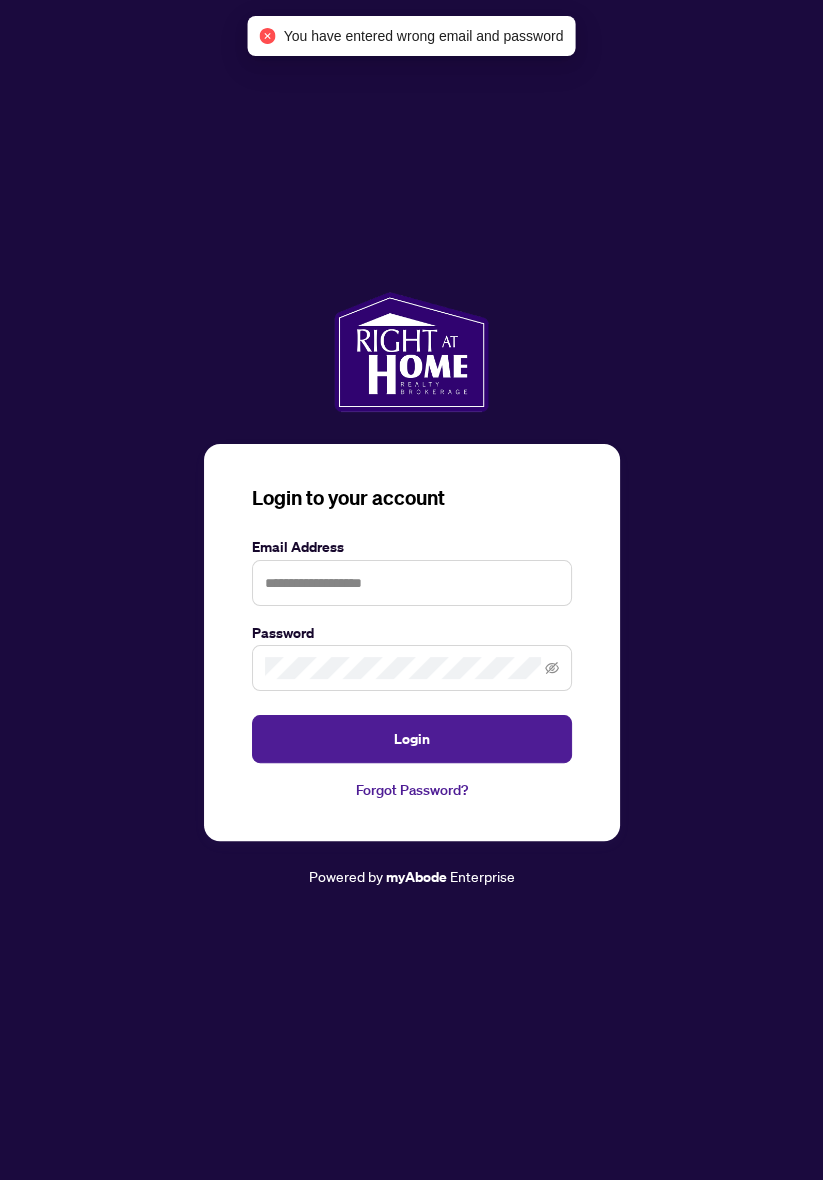 scroll, scrollTop: 0, scrollLeft: 0, axis: both 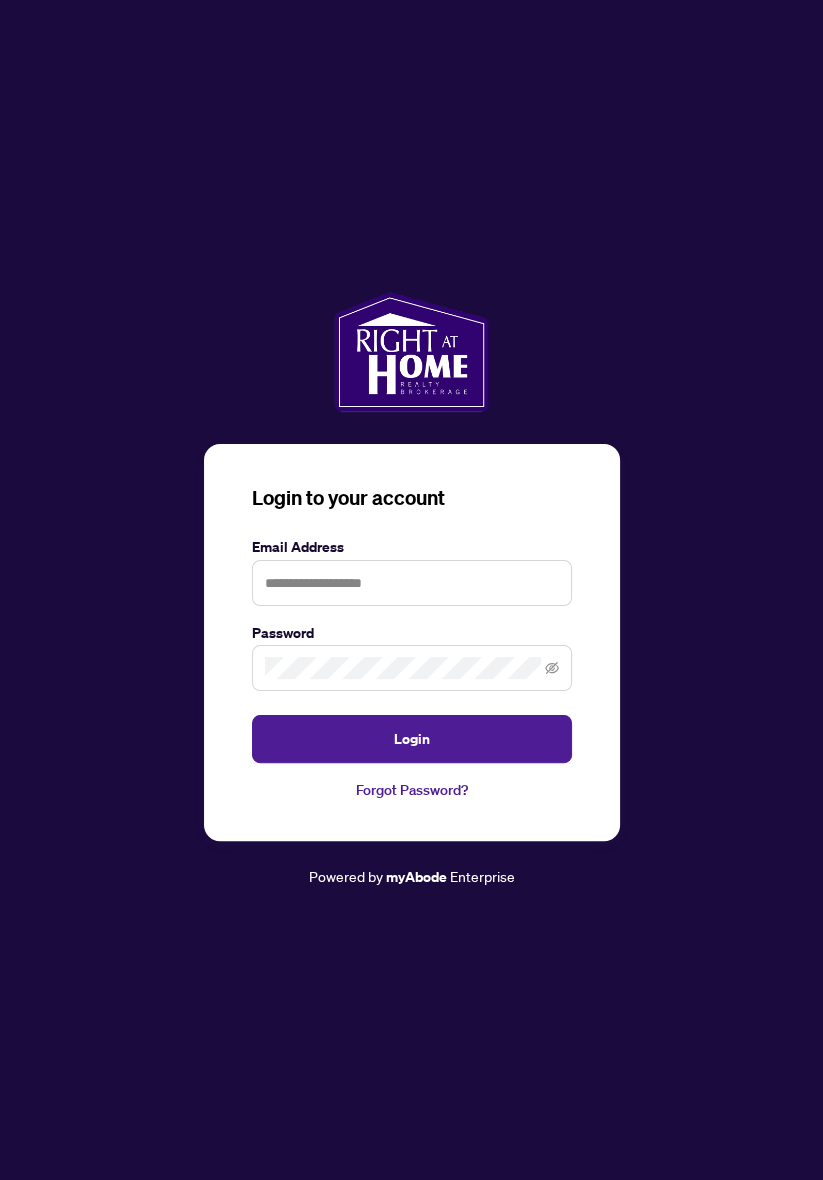 click on "Forgot Password?" at bounding box center (412, 790) 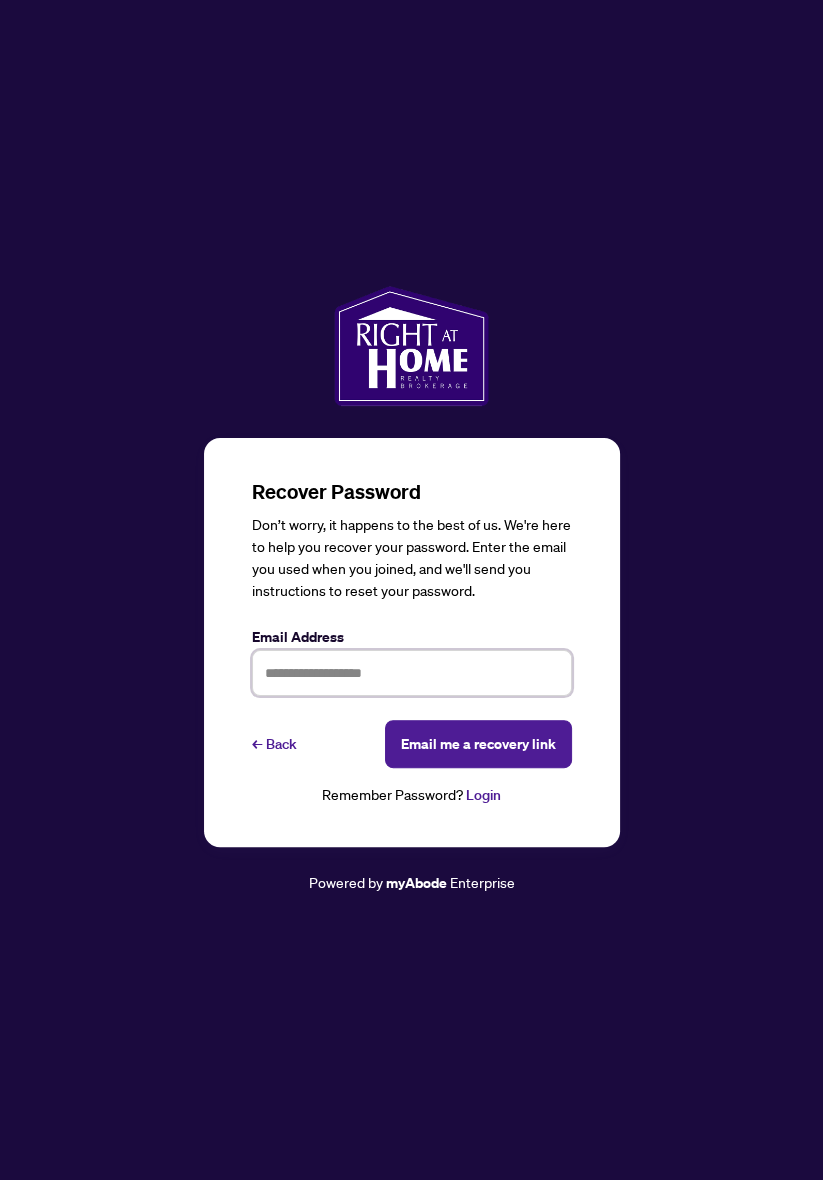 click at bounding box center [412, 673] 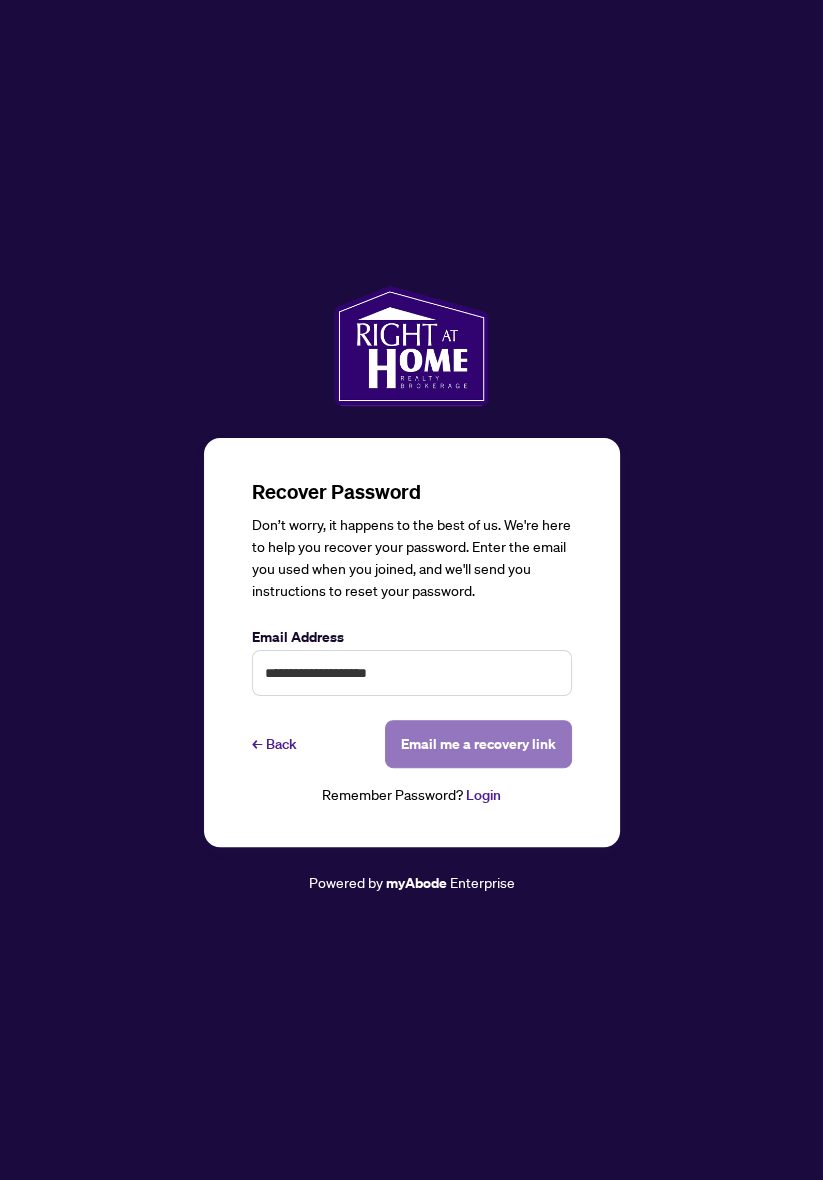 click on "Email me a recovery link" at bounding box center [478, 744] 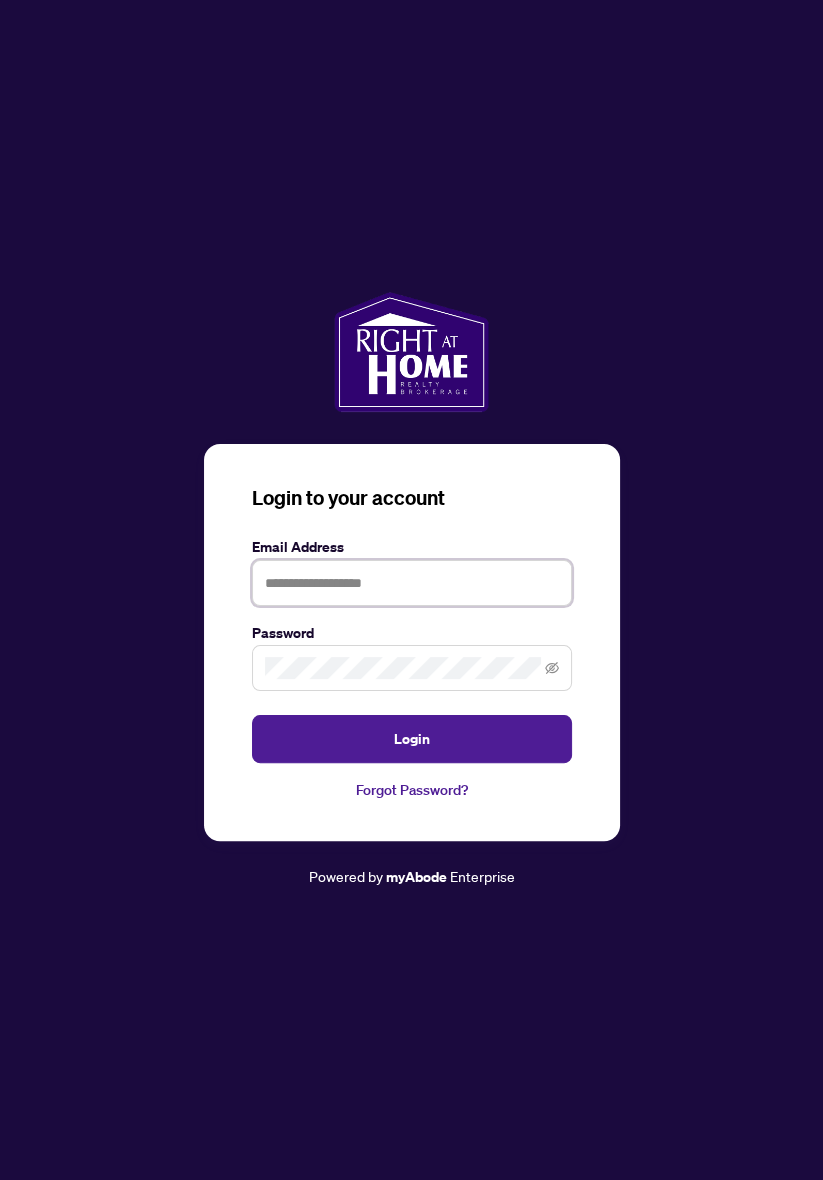click at bounding box center [412, 583] 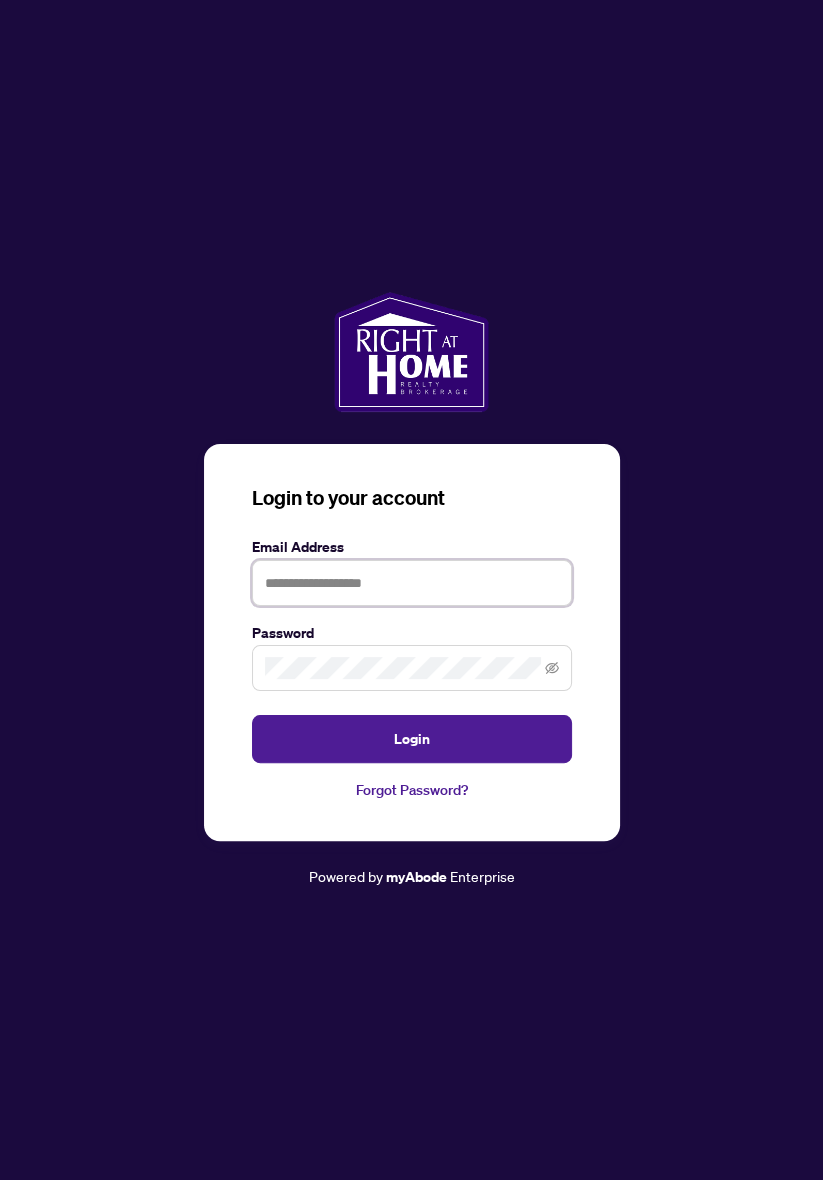 type on "**********" 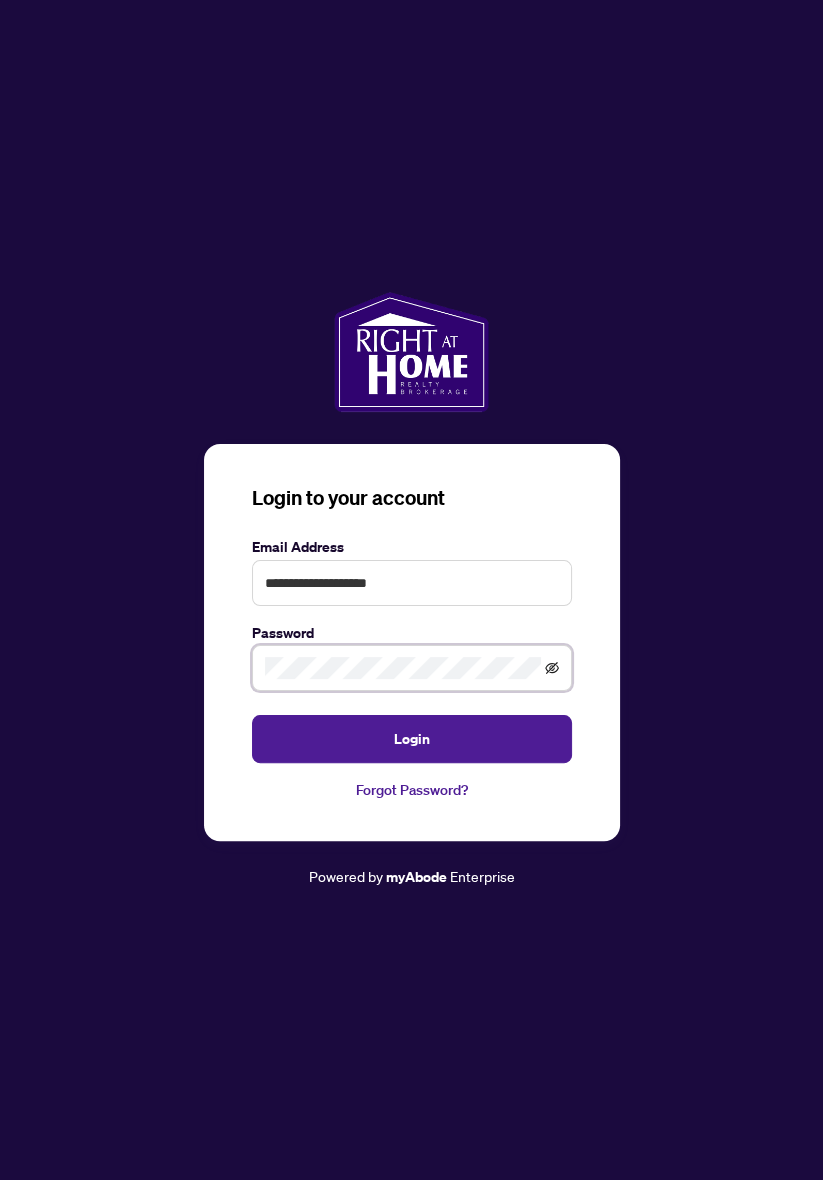 click 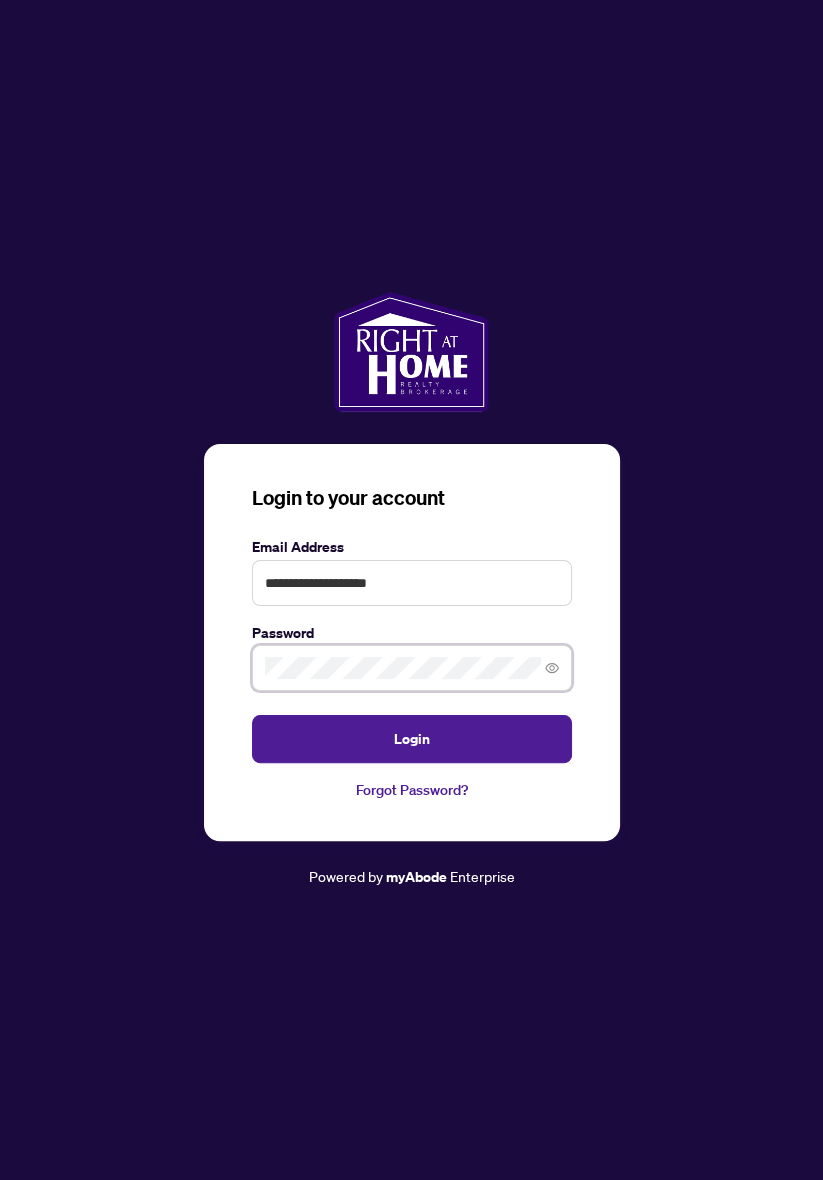 click on "Login" at bounding box center (412, 739) 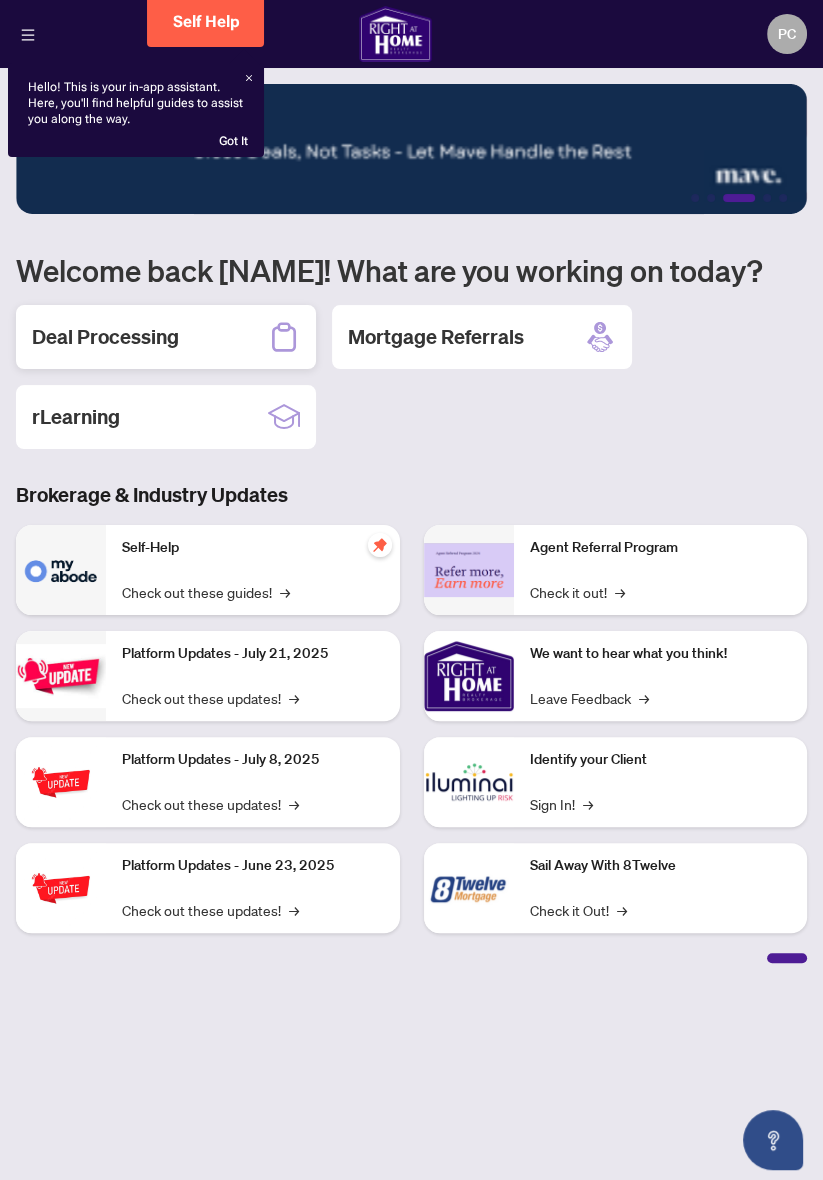 click on "Deal Processing" at bounding box center (166, 337) 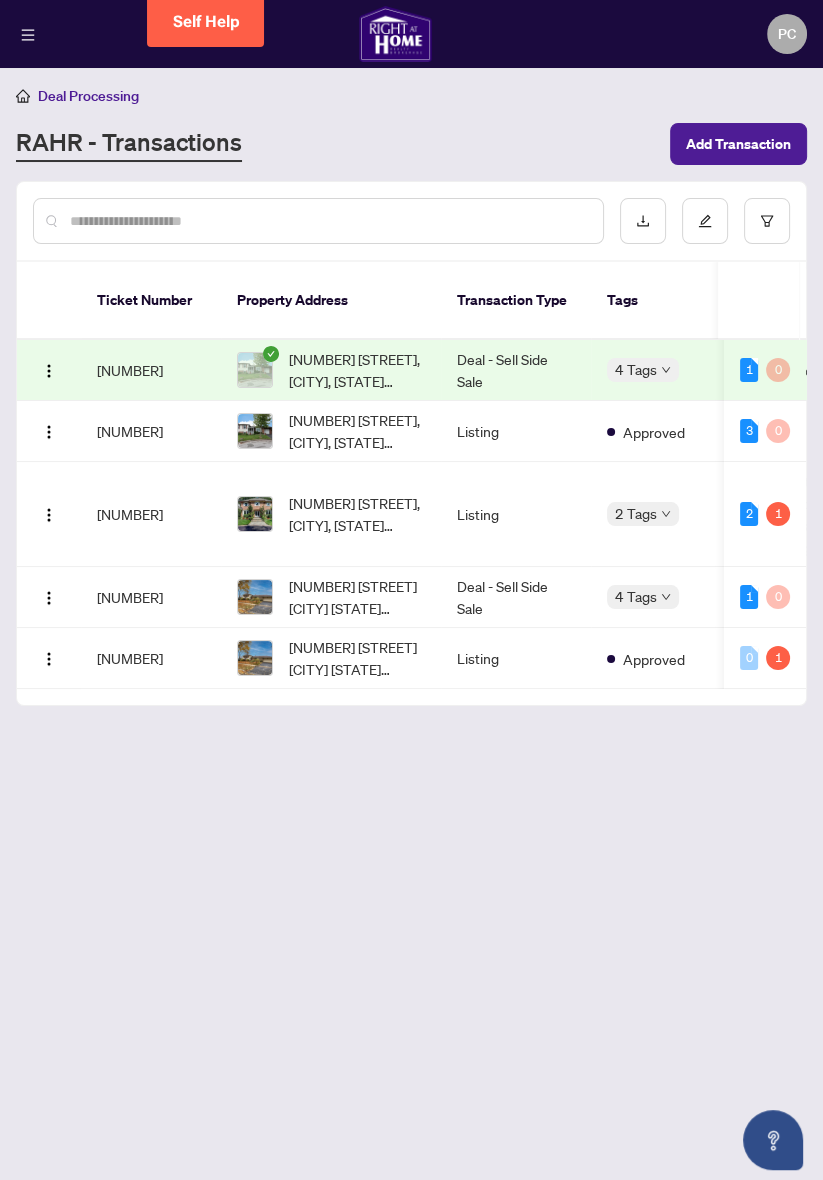 click on "Deal - Sell Side Sale" at bounding box center (516, 370) 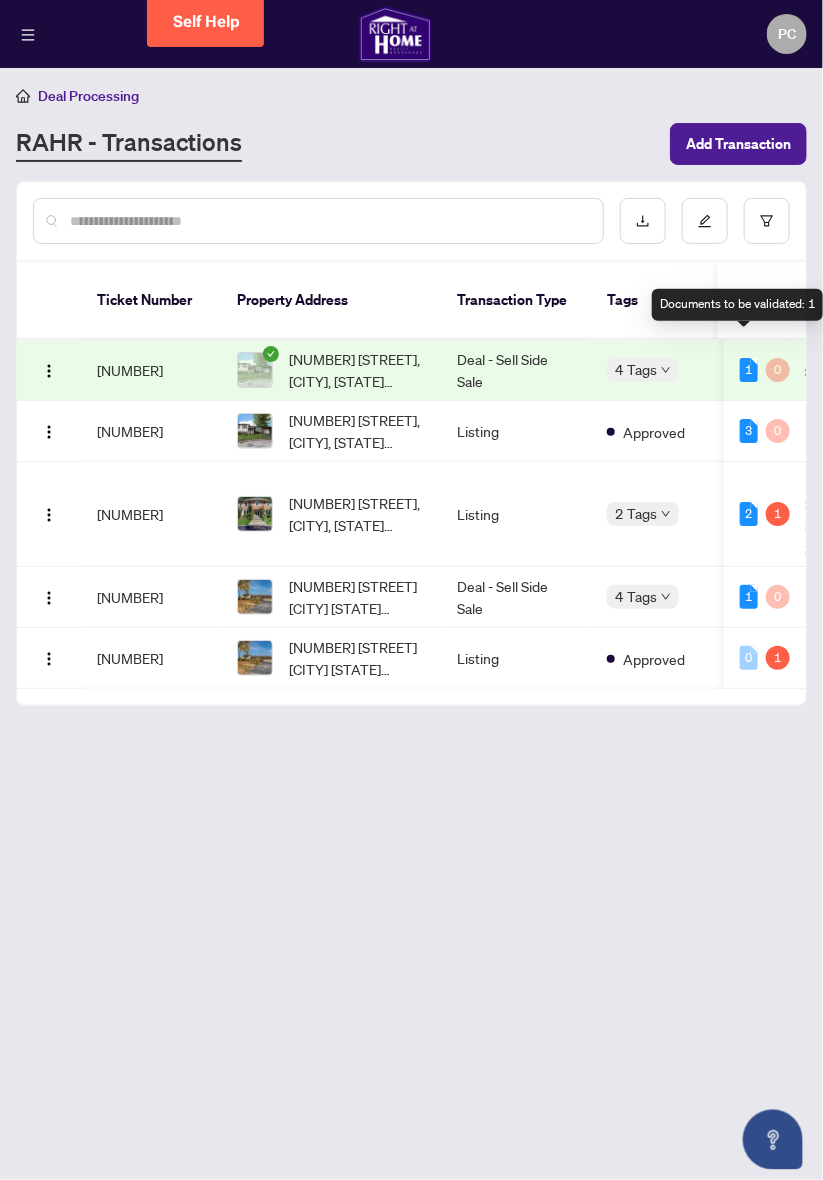 click on "1 0" at bounding box center [765, 370] 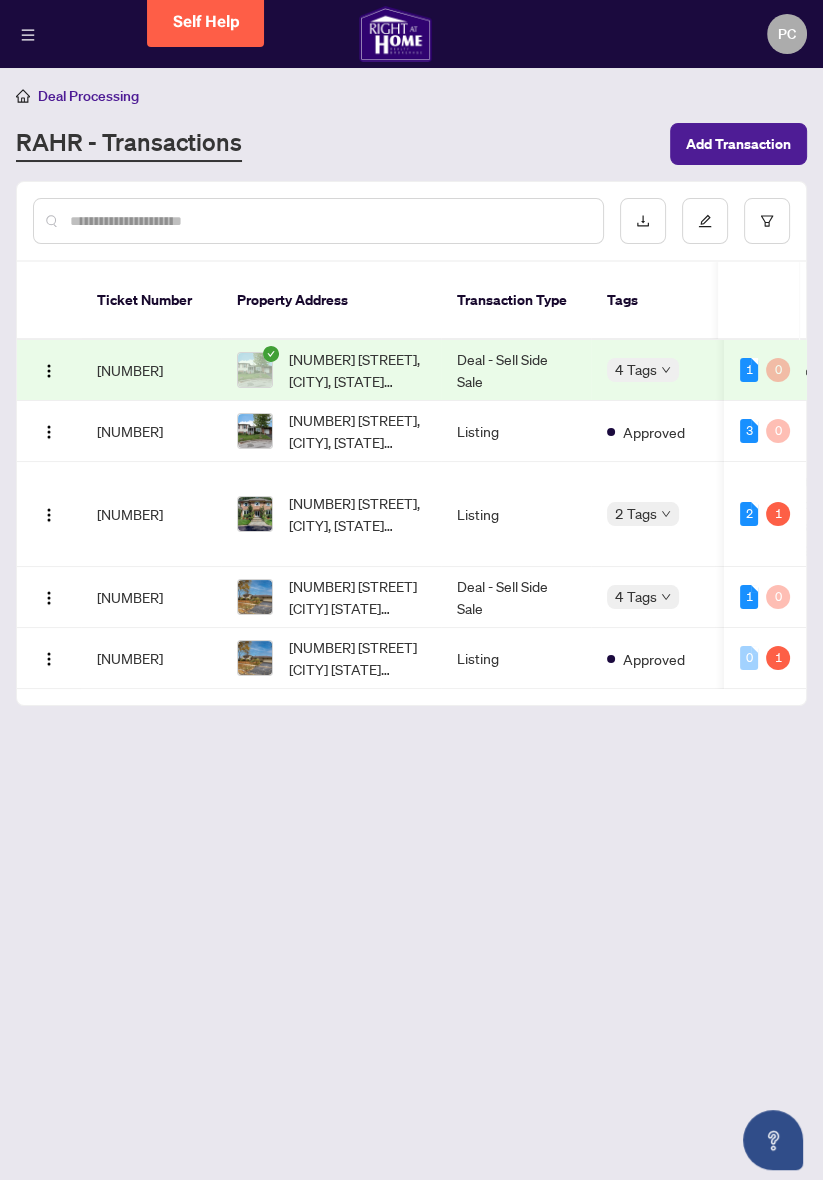 click on "[NUMBER] [STREET], [CITY], [STATE] [POSTAL_CODE], [COUNTRY]" at bounding box center (357, 370) 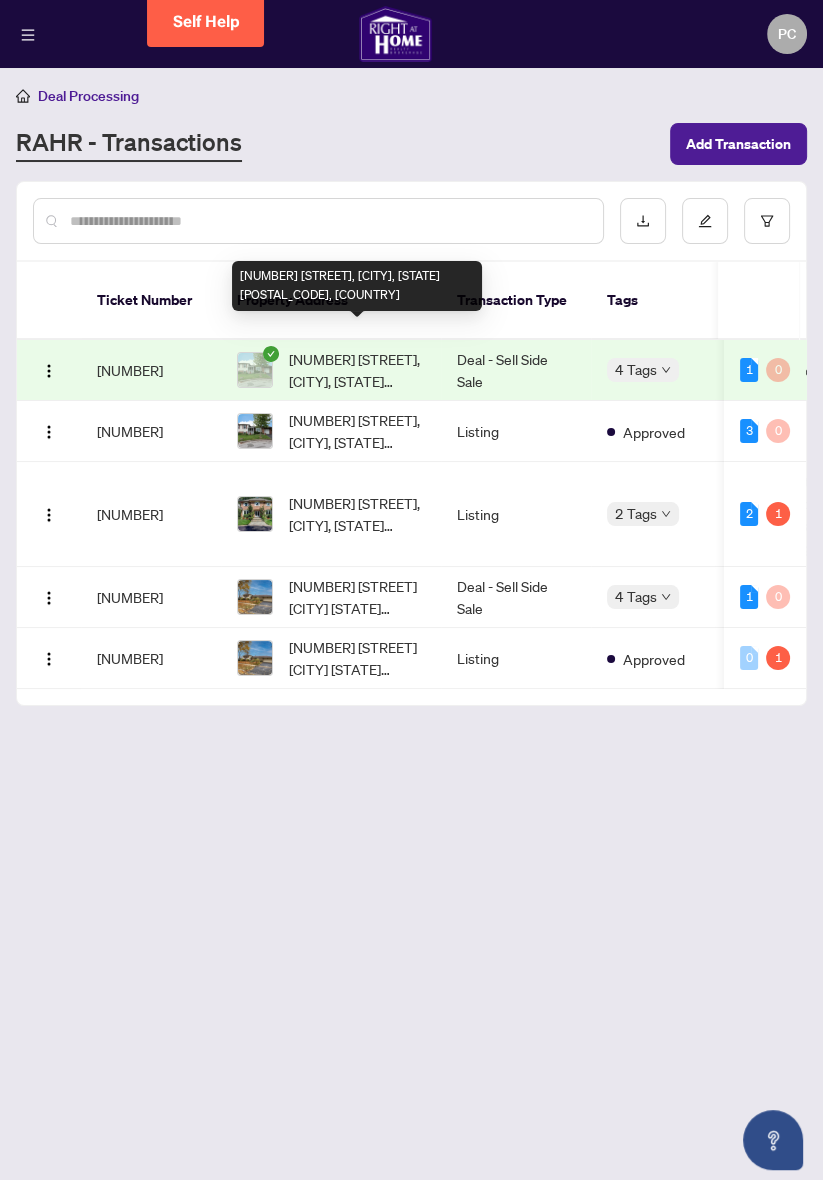 click on "RAHR - Transactions" at bounding box center (337, 144) 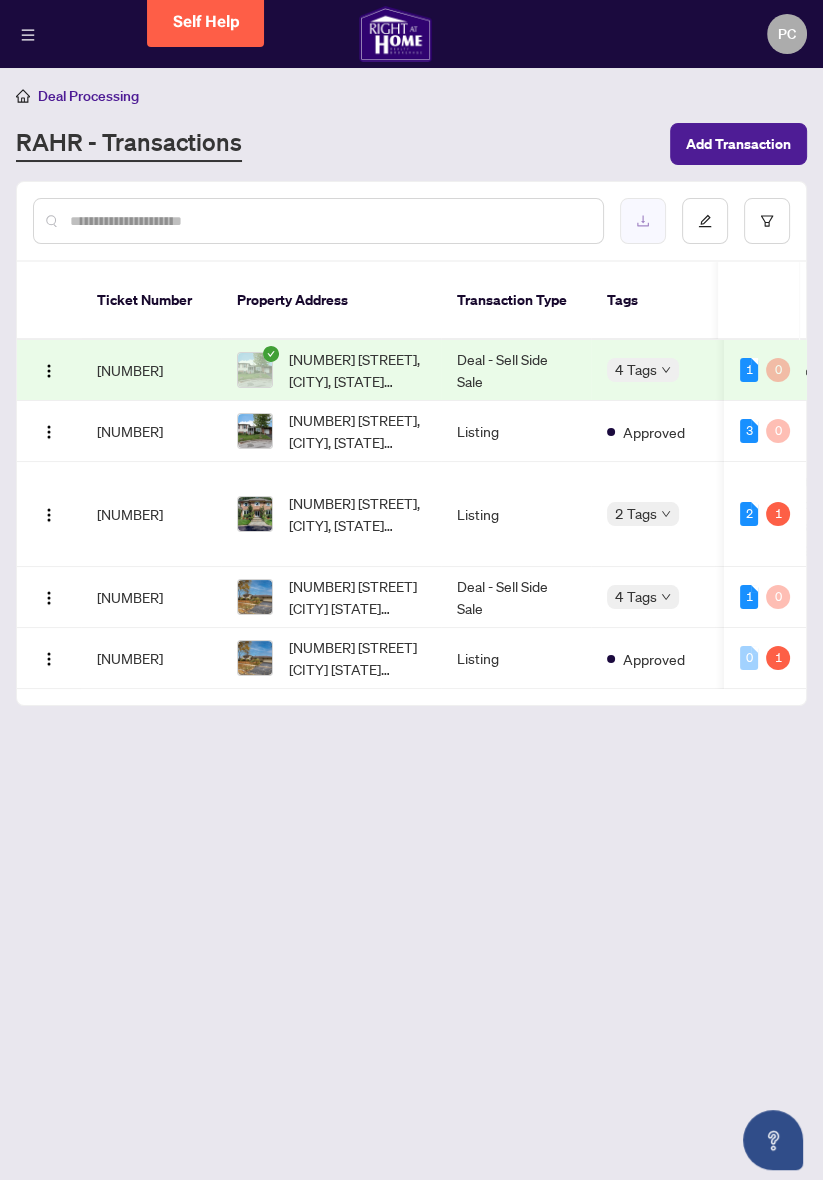 click 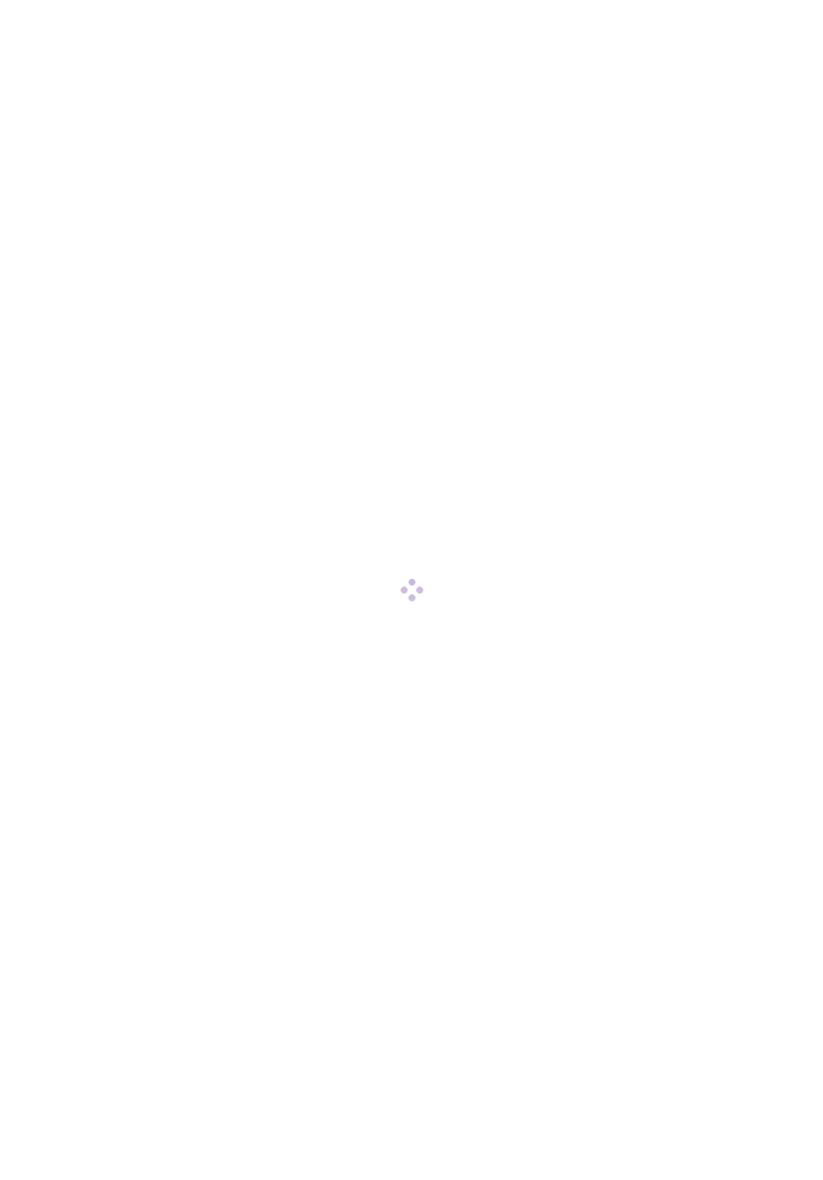 scroll, scrollTop: 0, scrollLeft: 0, axis: both 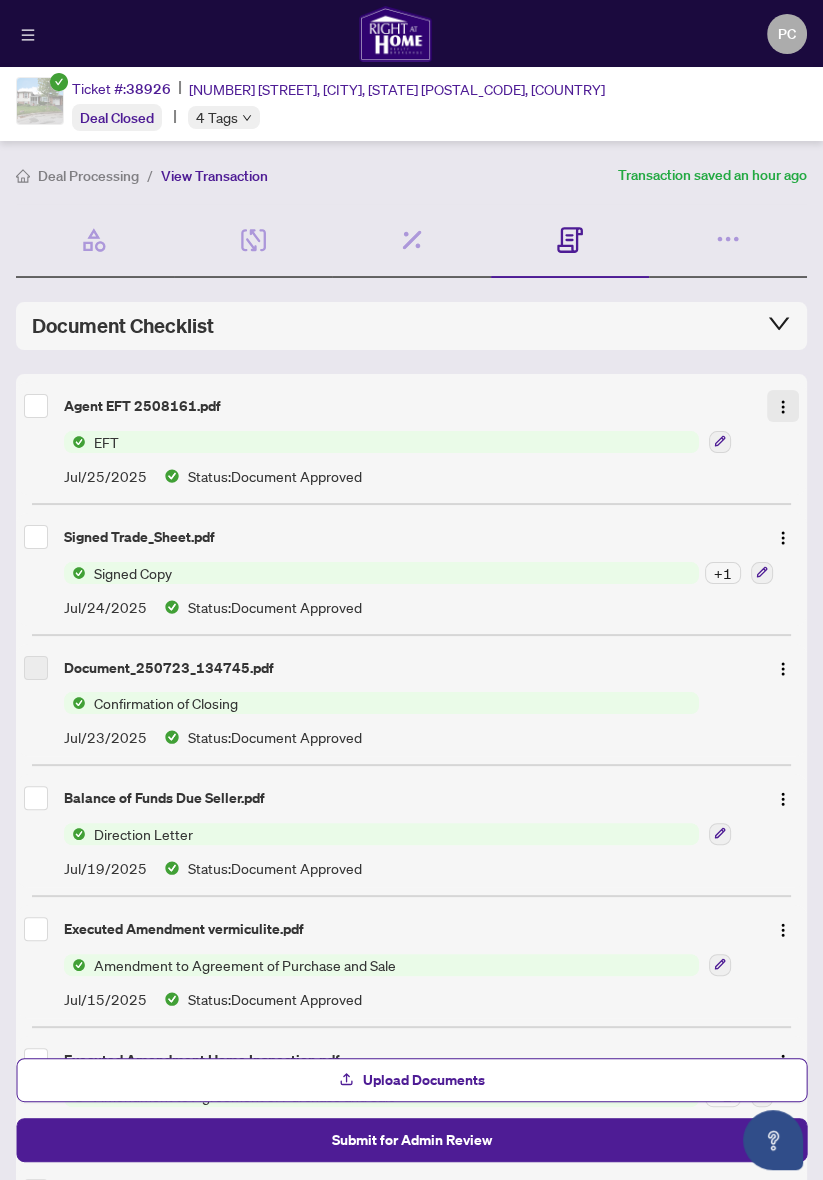 click at bounding box center [783, 406] 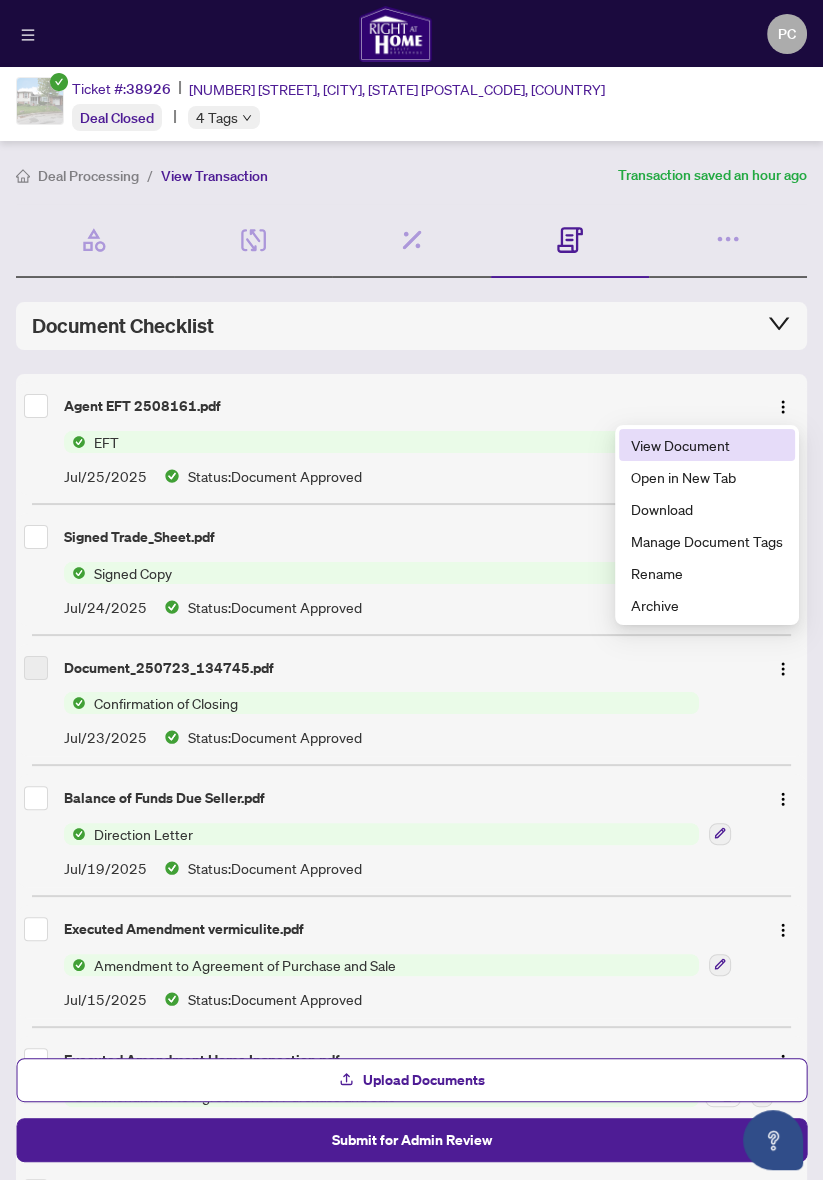 click on "View Document" at bounding box center (707, 445) 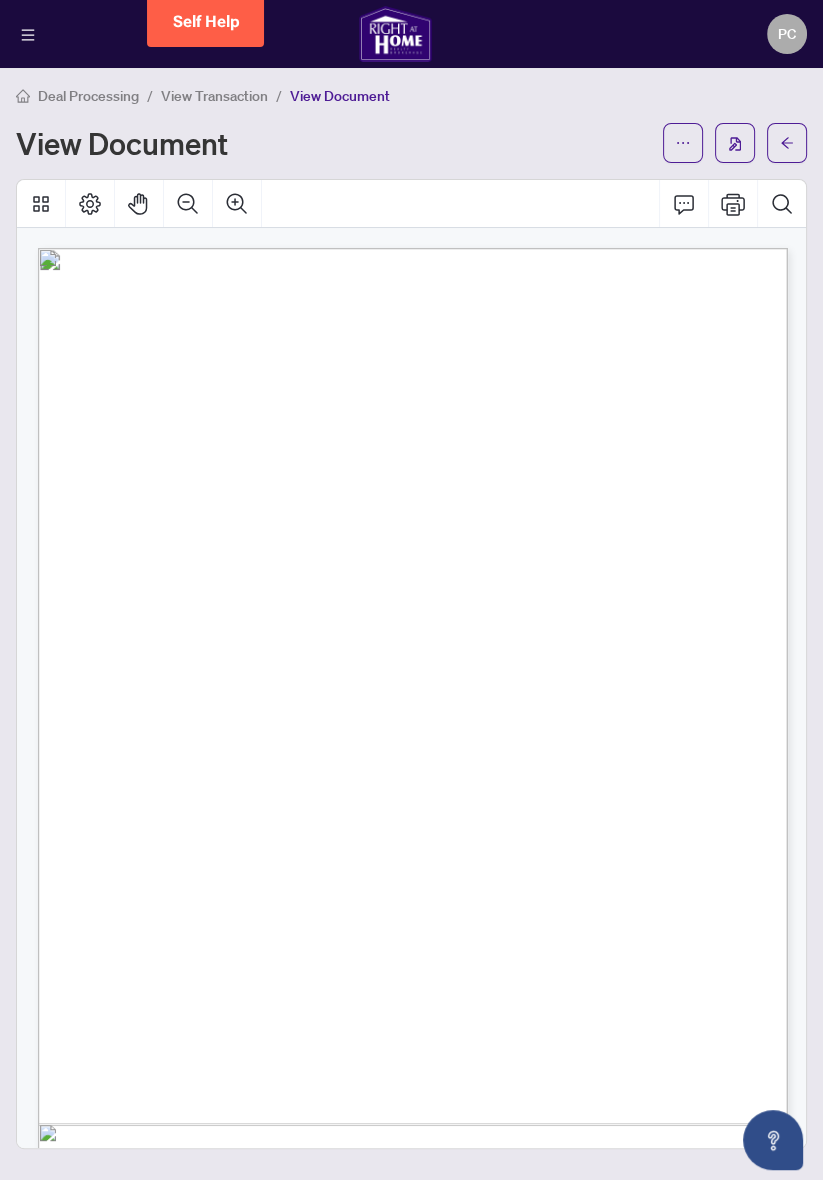 click at bounding box center (733, 204) 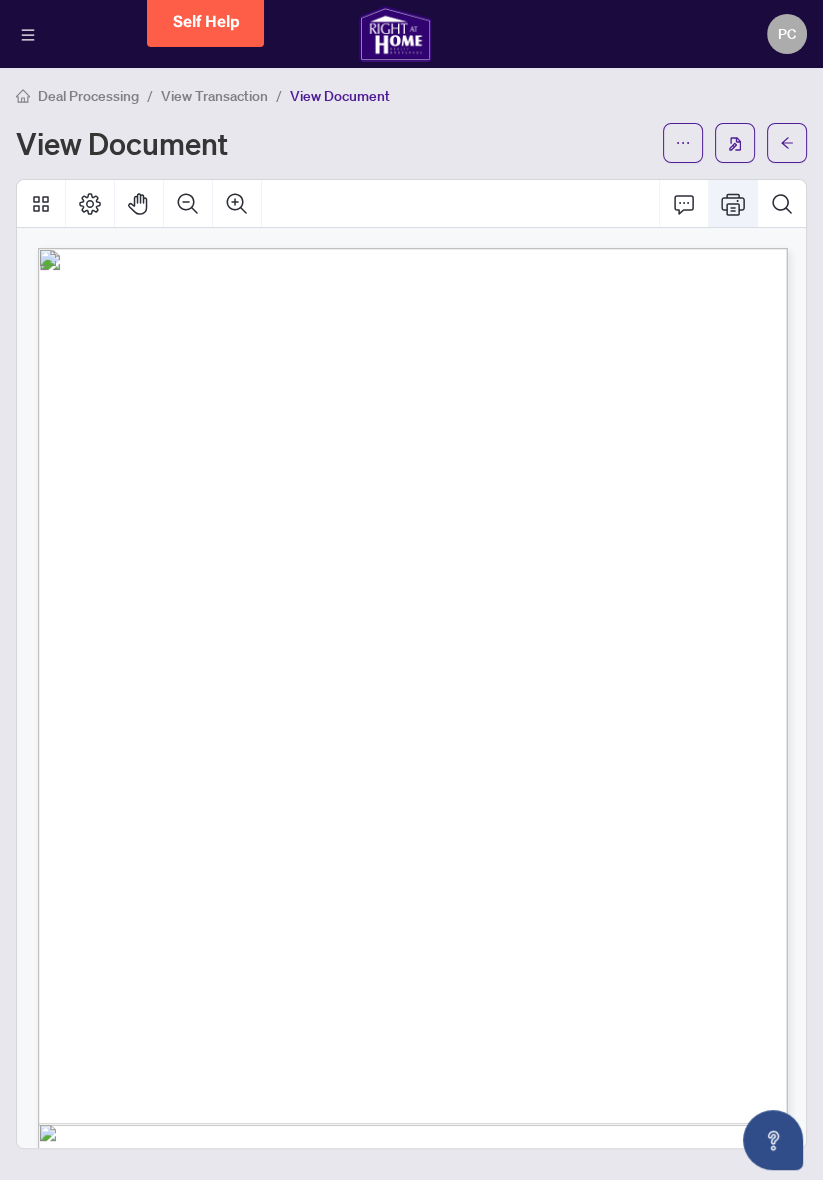 click at bounding box center (733, 204) 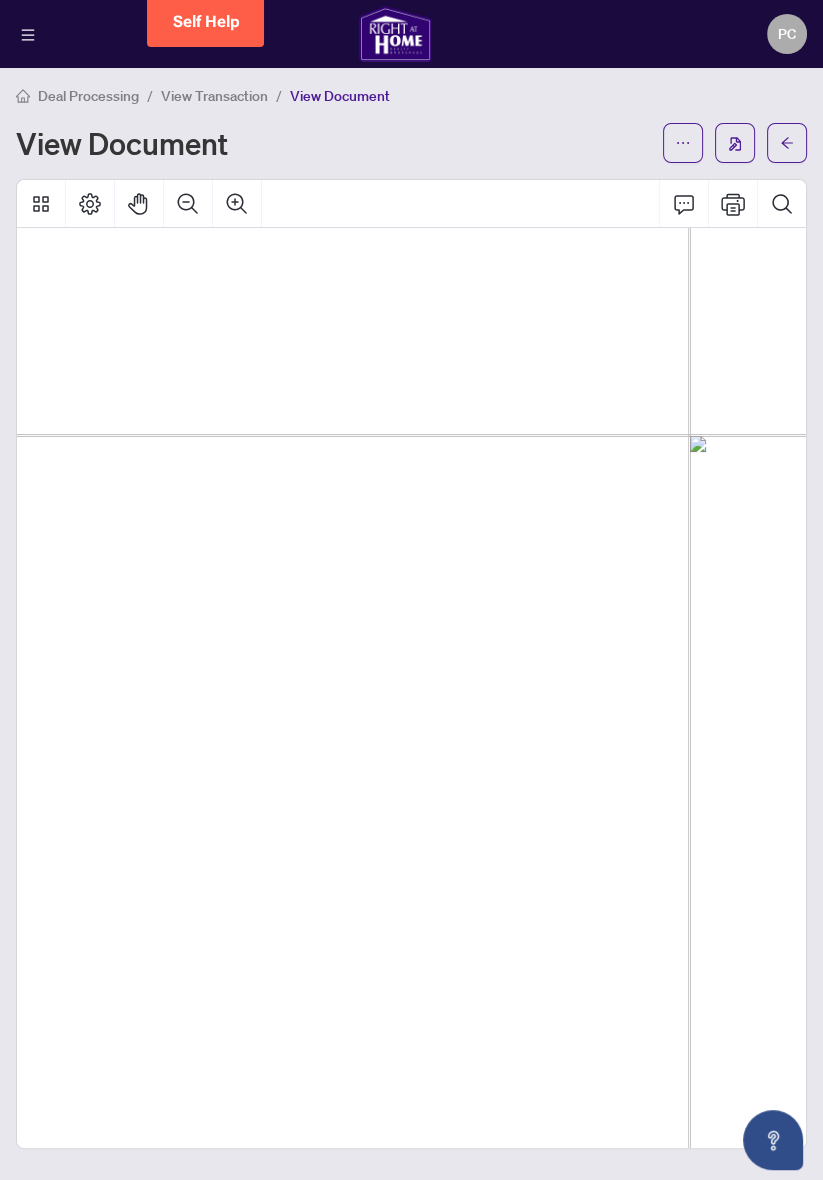 scroll, scrollTop: 689, scrollLeft: 0, axis: vertical 